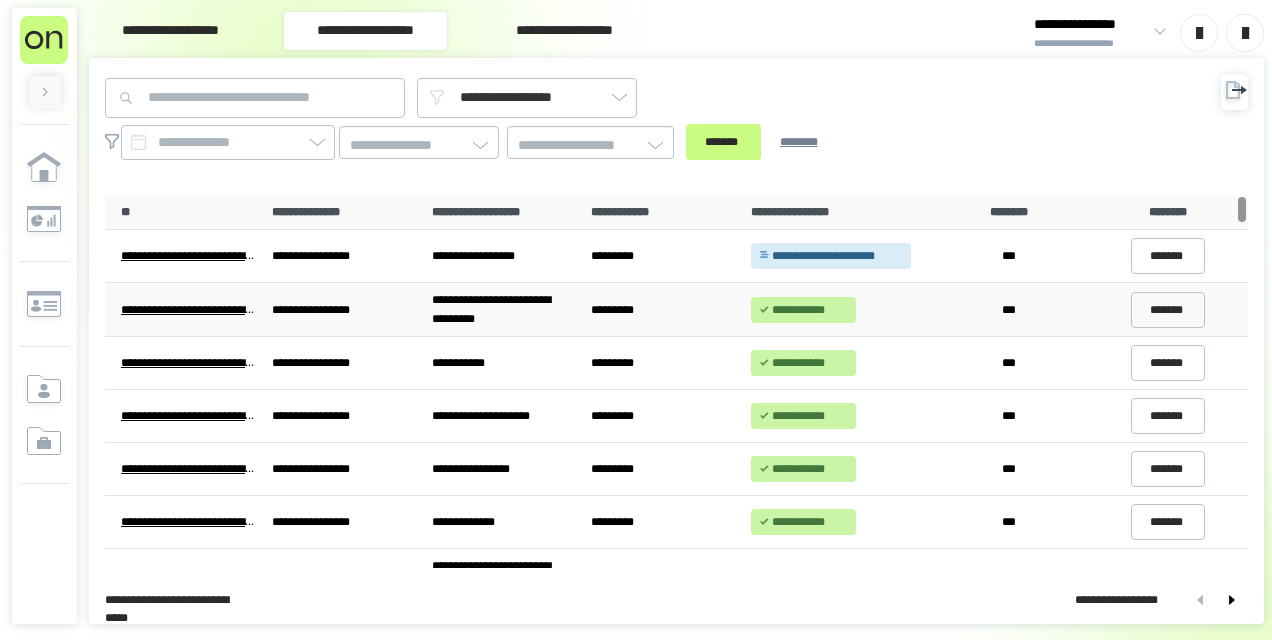 scroll, scrollTop: 0, scrollLeft: 0, axis: both 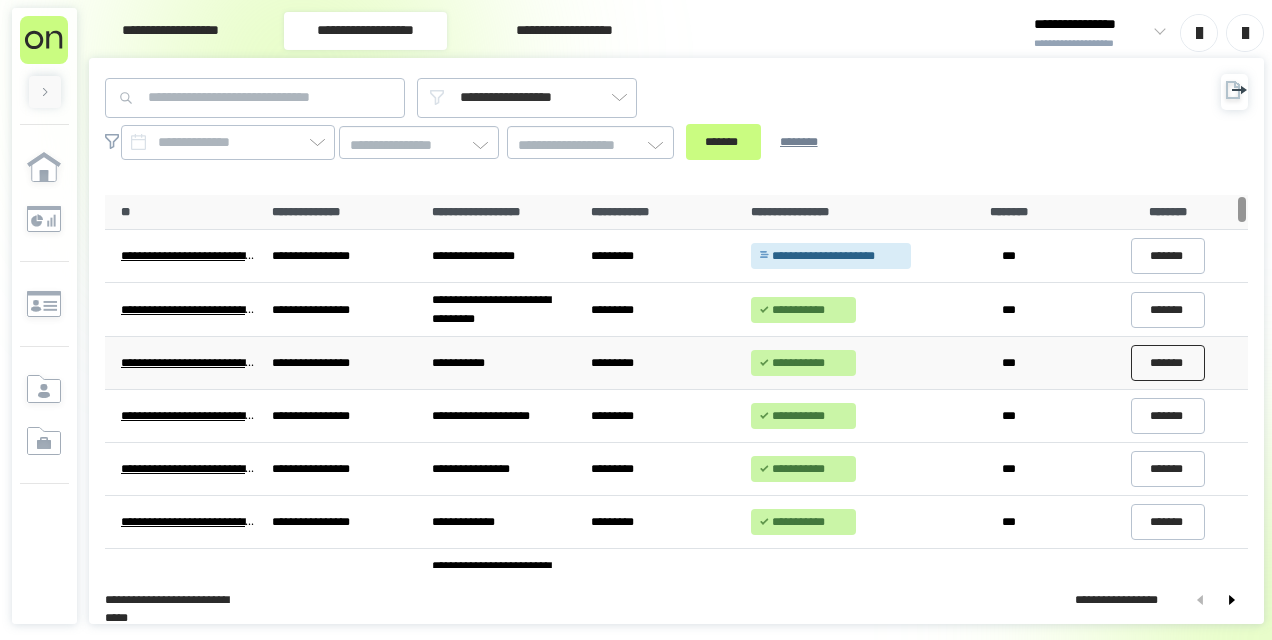 click on "*******" at bounding box center (1168, 363) 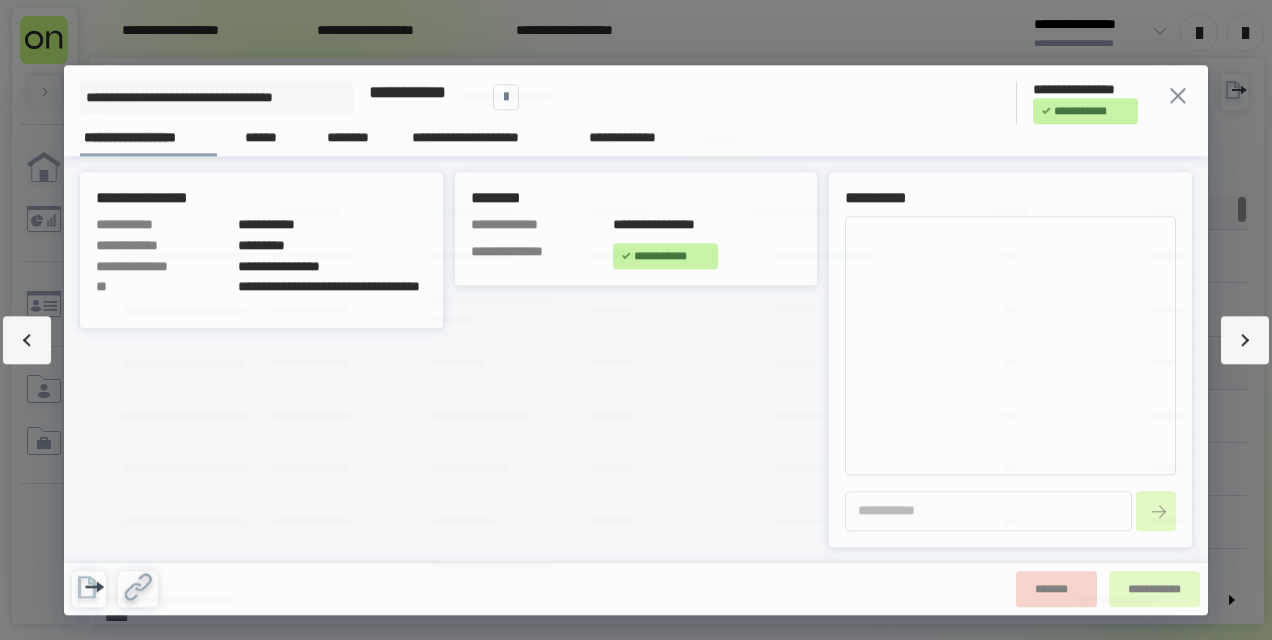 type on "*" 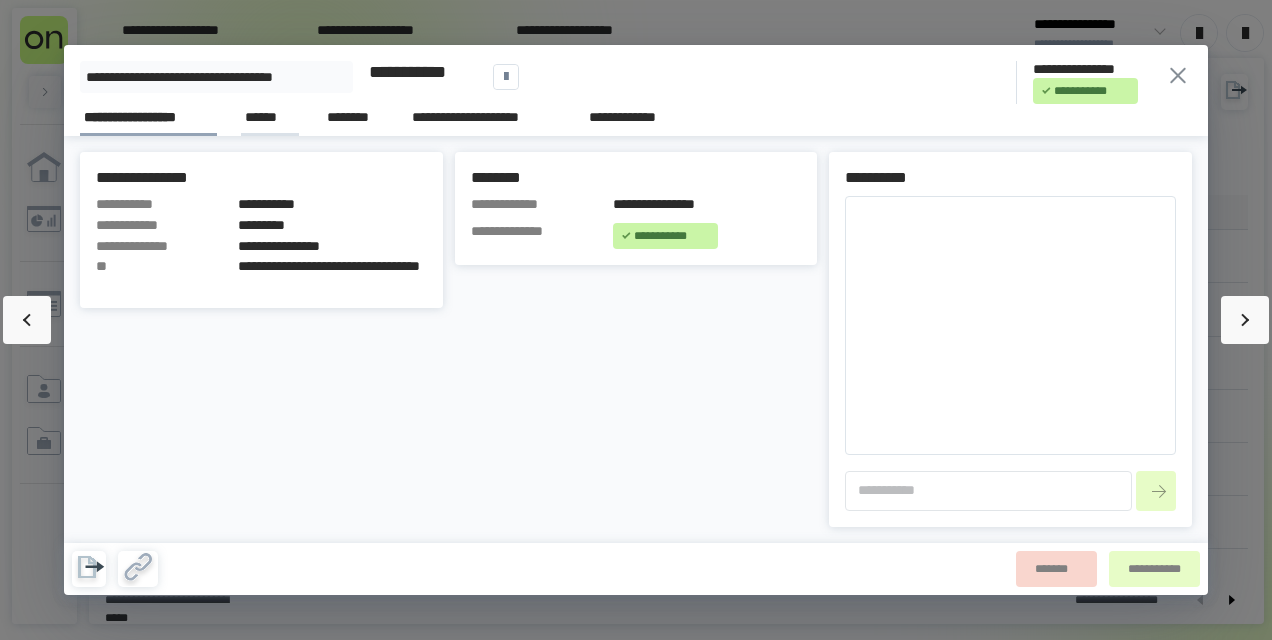 click on "******" at bounding box center [270, 117] 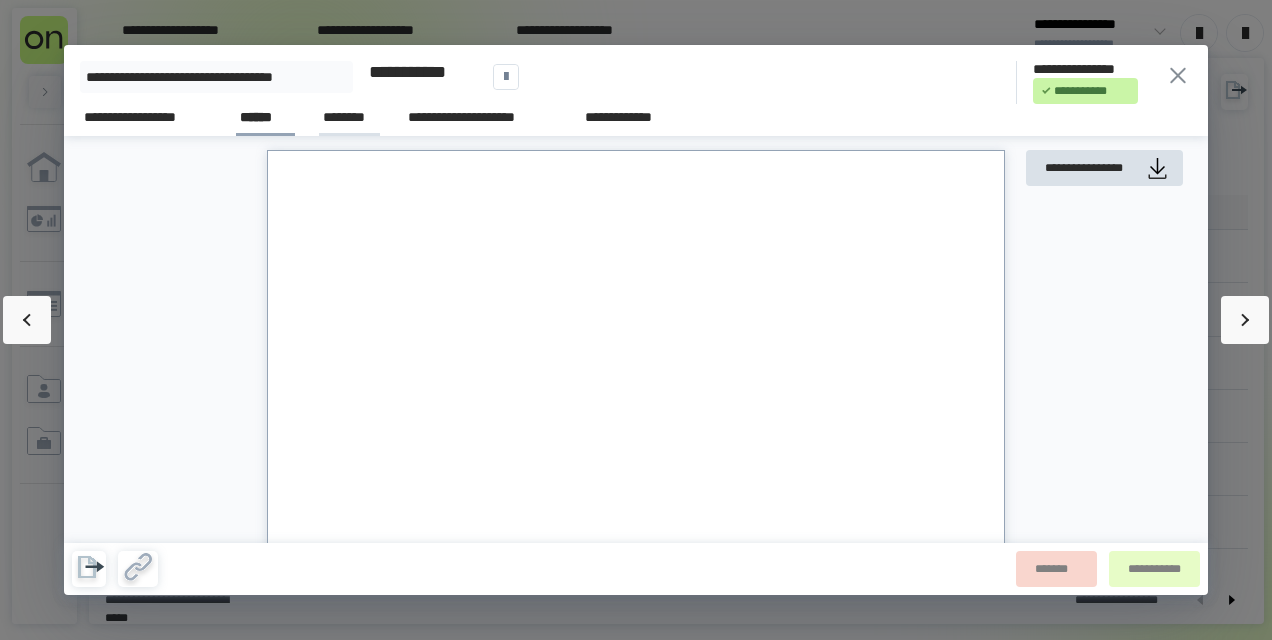 click on "********" at bounding box center (349, 117) 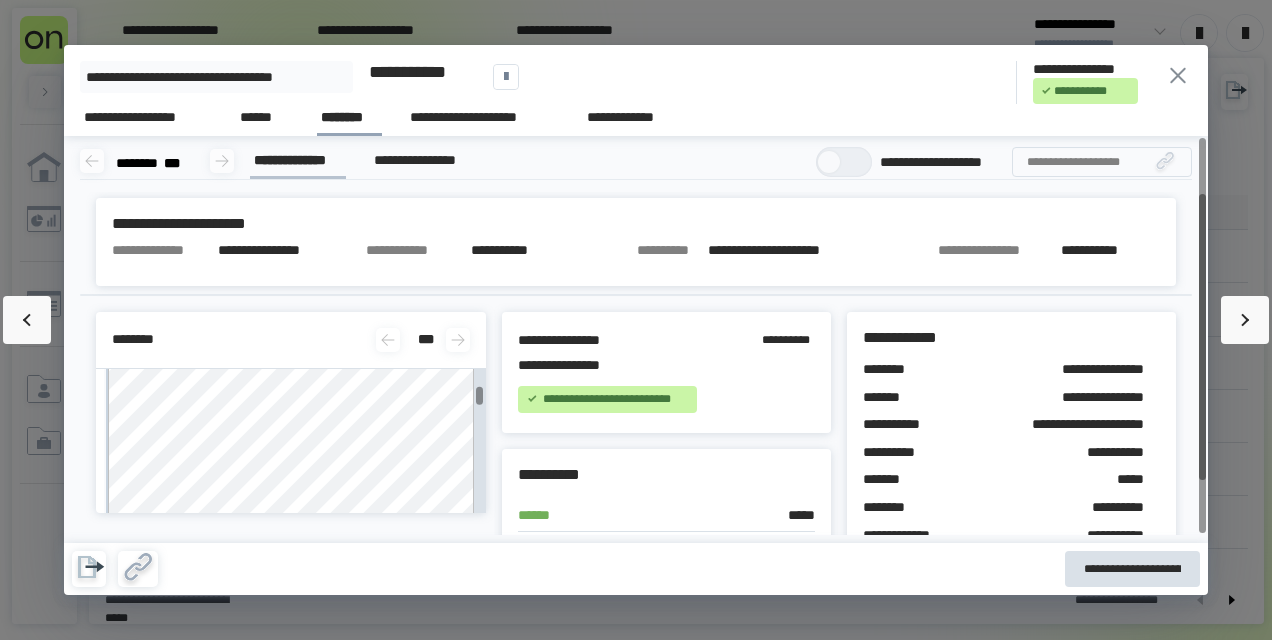 scroll, scrollTop: 200, scrollLeft: 0, axis: vertical 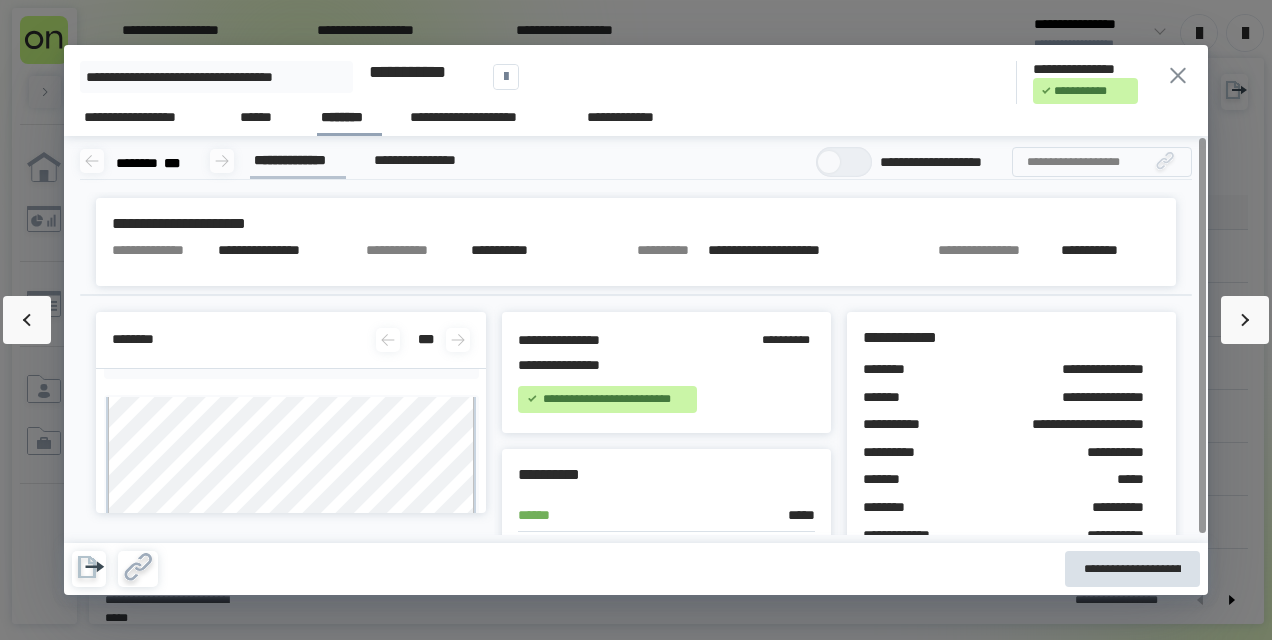 click 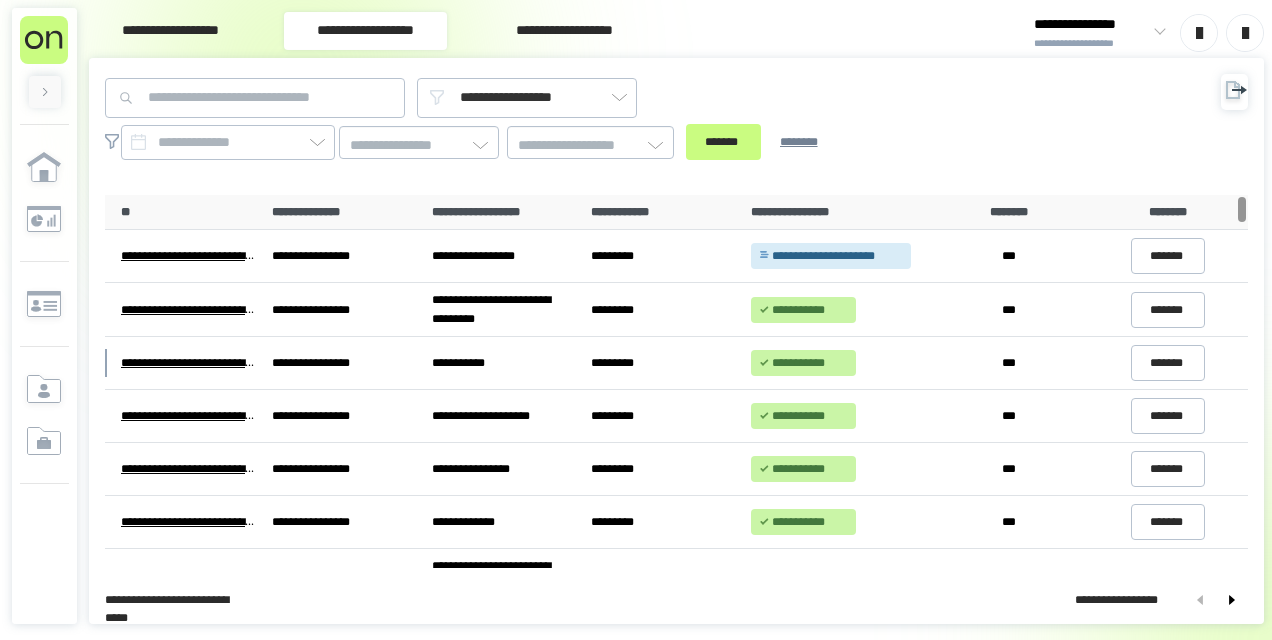 click on "**********" at bounding box center [170, 31] 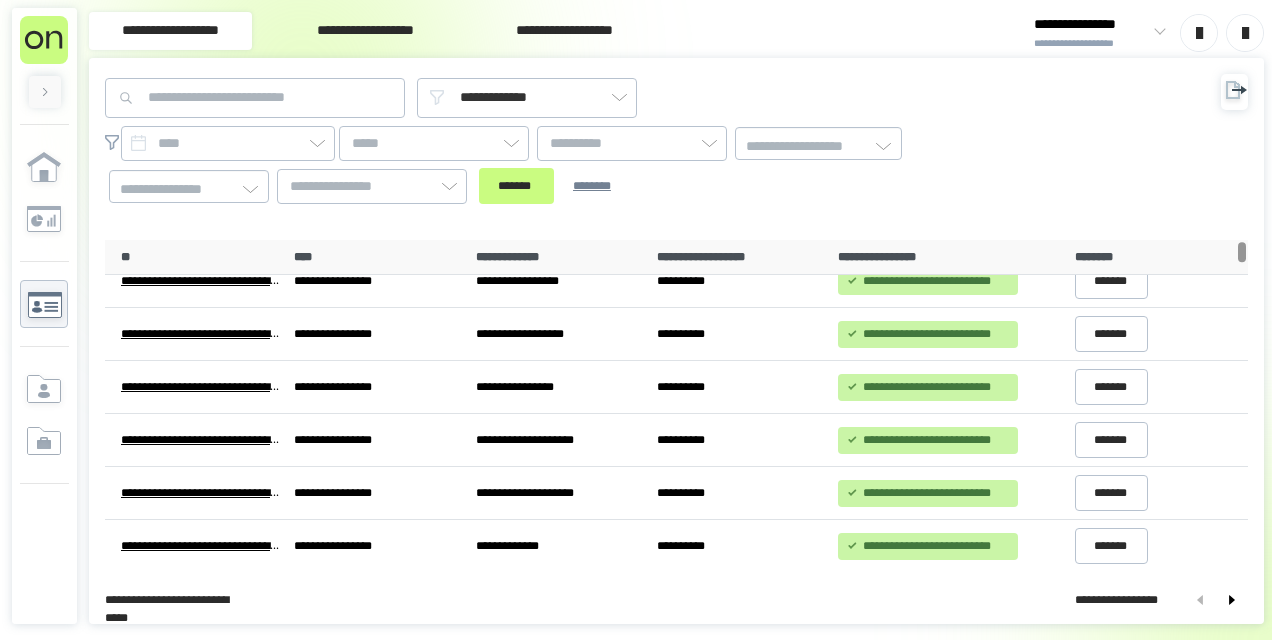 scroll, scrollTop: 0, scrollLeft: 0, axis: both 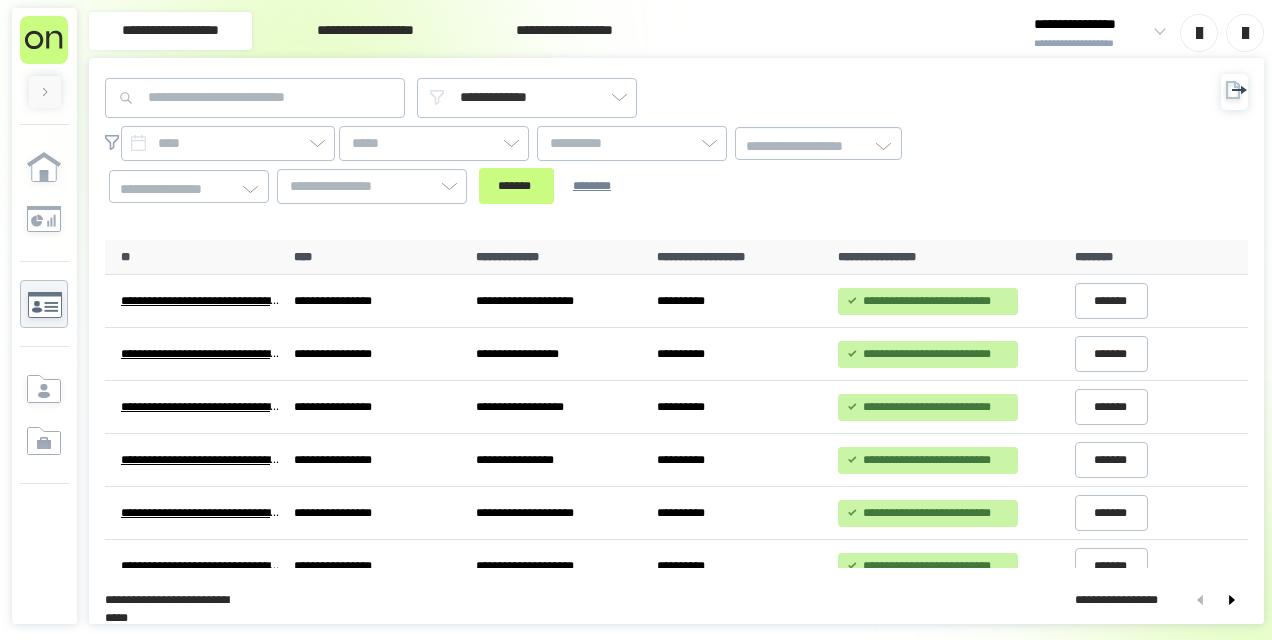 click on "**********" at bounding box center (365, 31) 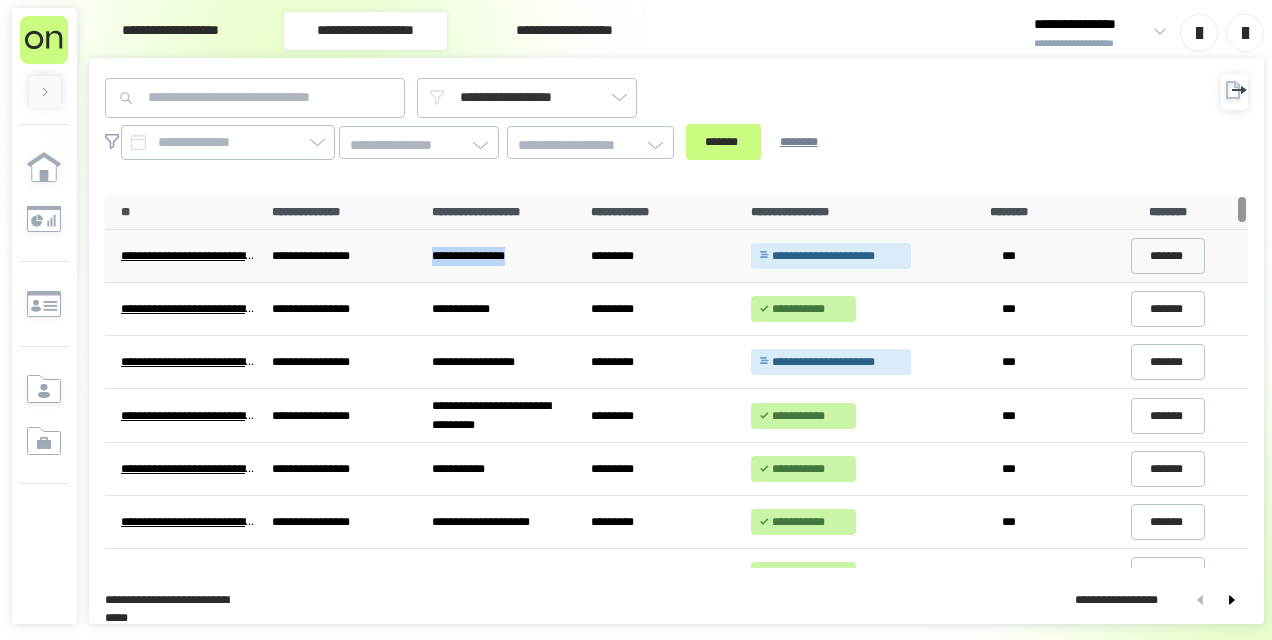 drag, startPoint x: 434, startPoint y: 257, endPoint x: 540, endPoint y: 260, distance: 106.04244 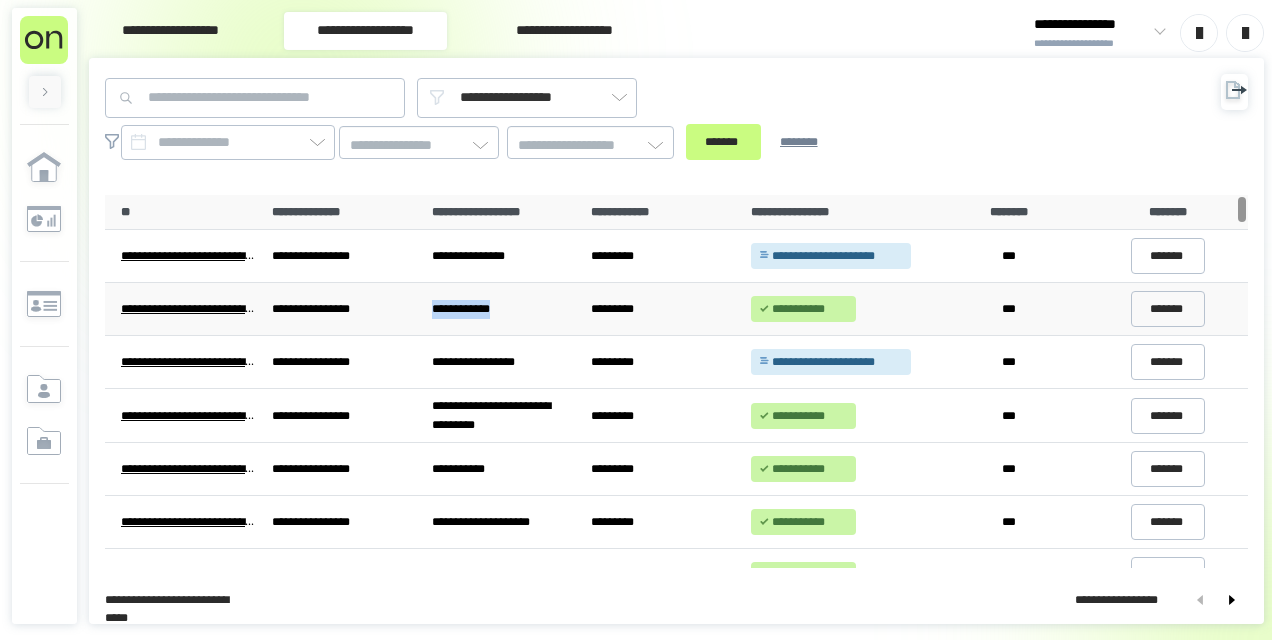 drag, startPoint x: 540, startPoint y: 260, endPoint x: 517, endPoint y: 312, distance: 56.859474 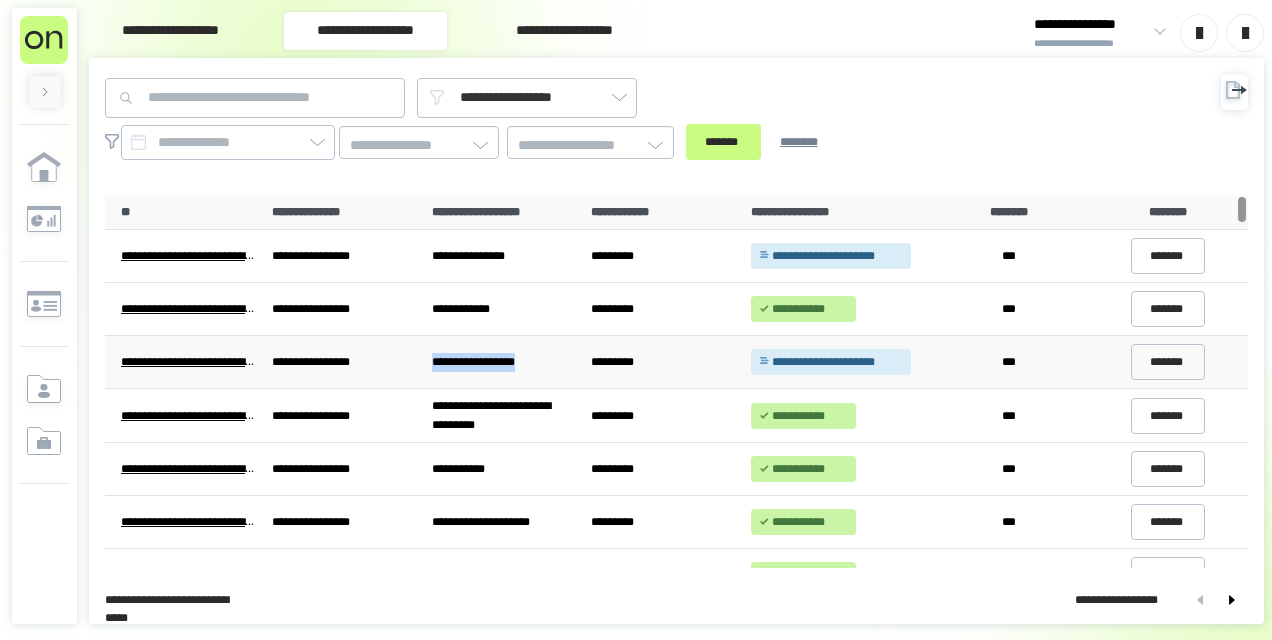 drag, startPoint x: 517, startPoint y: 312, endPoint x: 537, endPoint y: 361, distance: 52.924473 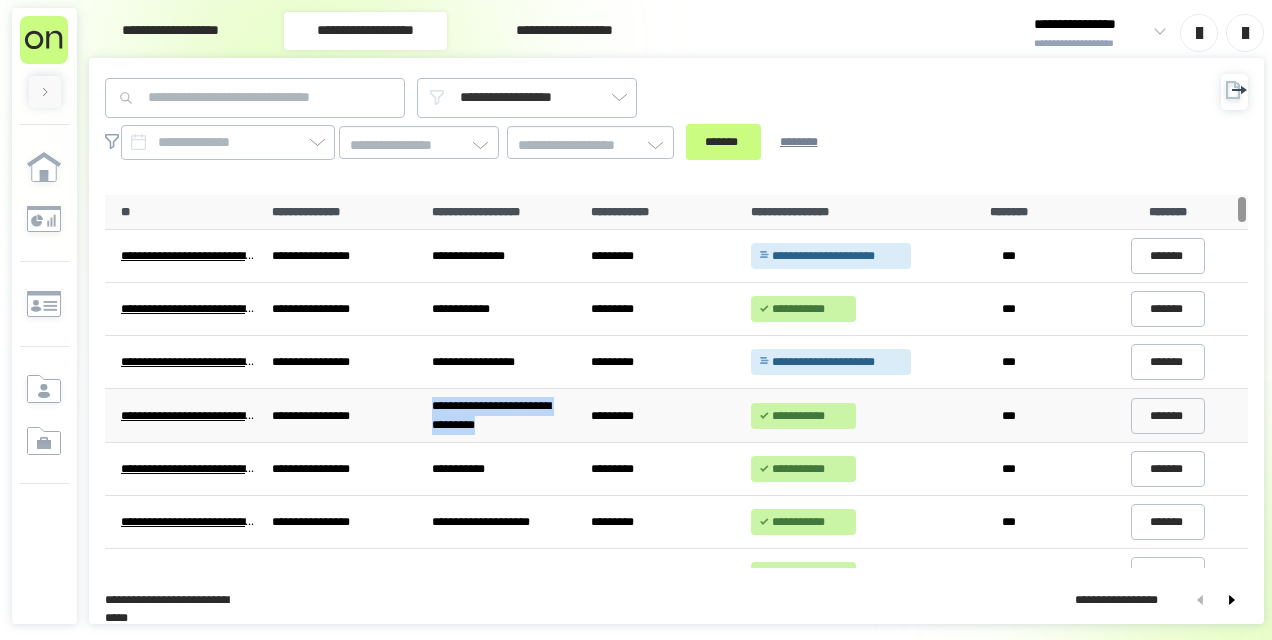 drag, startPoint x: 537, startPoint y: 361, endPoint x: 516, endPoint y: 432, distance: 74.04053 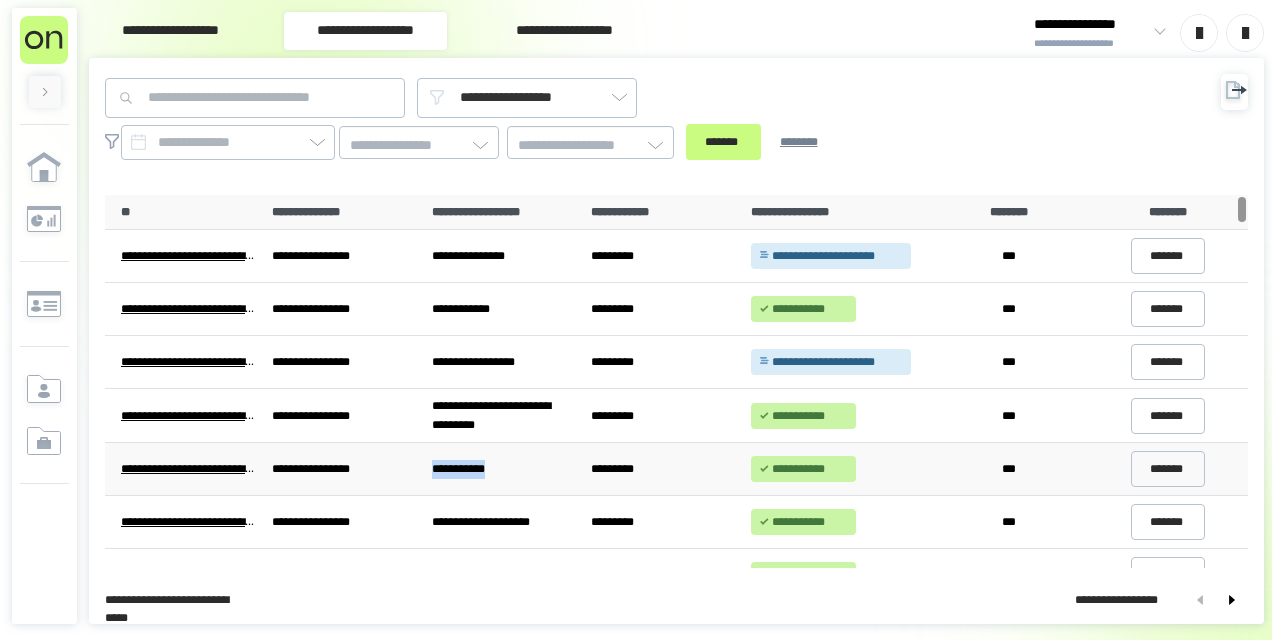 drag, startPoint x: 516, startPoint y: 432, endPoint x: 512, endPoint y: 468, distance: 36.221542 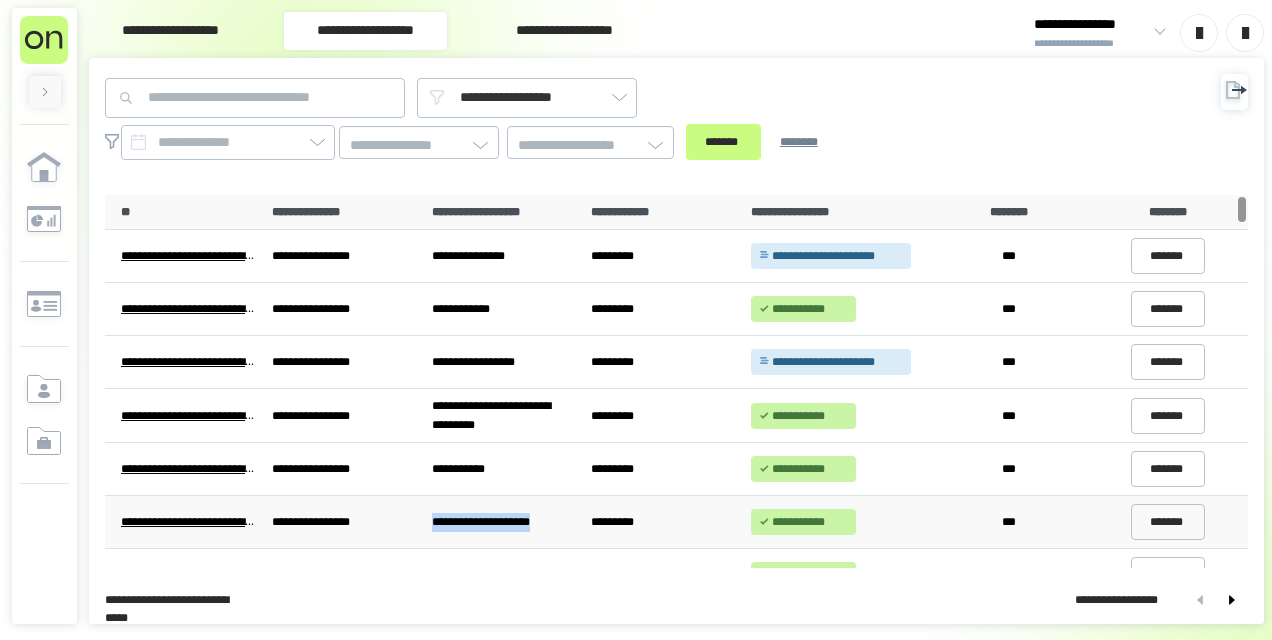 drag, startPoint x: 512, startPoint y: 468, endPoint x: 552, endPoint y: 533, distance: 76.321686 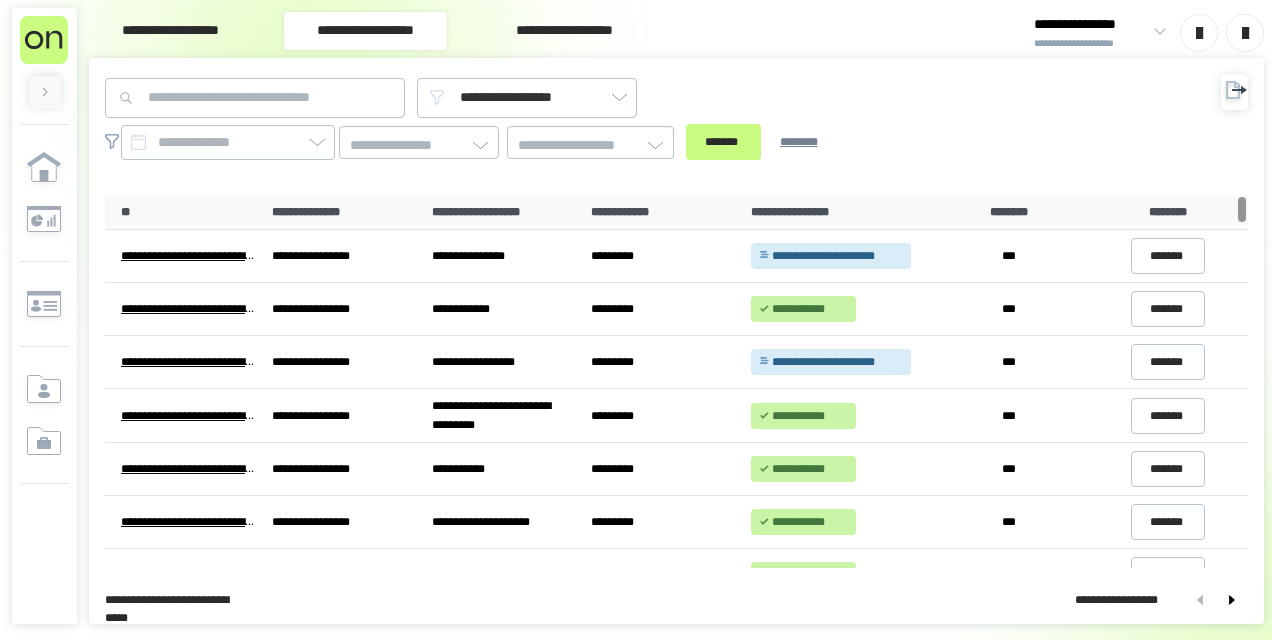 drag, startPoint x: 552, startPoint y: 533, endPoint x: 512, endPoint y: 568, distance: 53.15073 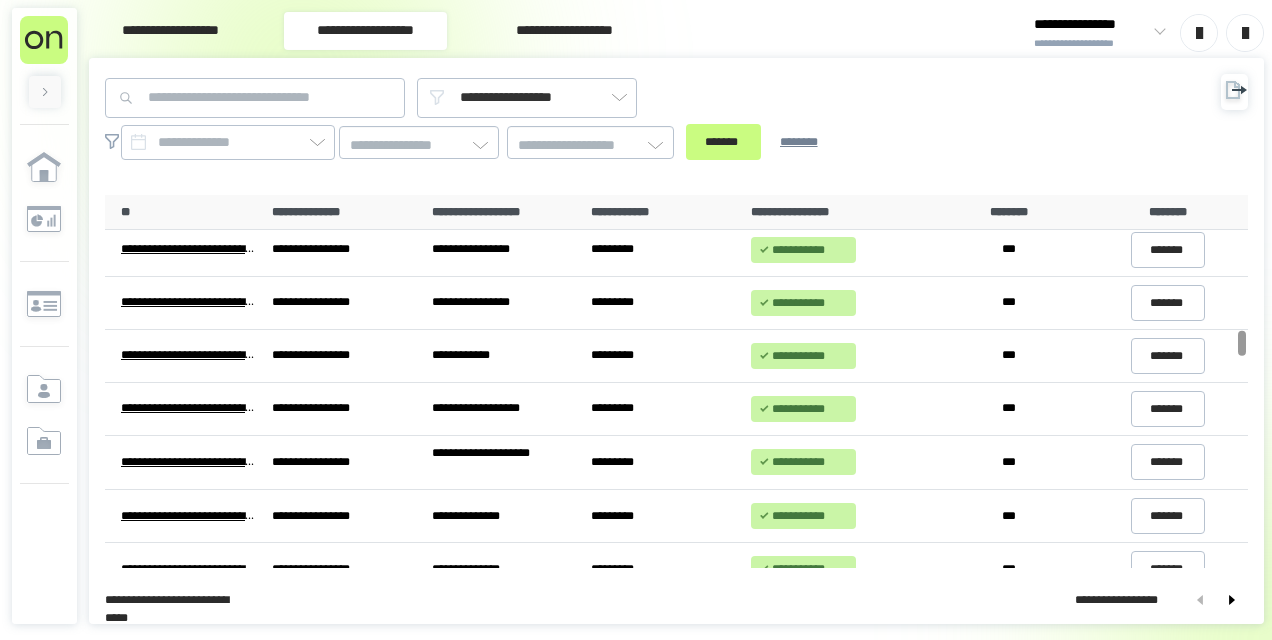 scroll, scrollTop: 1900, scrollLeft: 0, axis: vertical 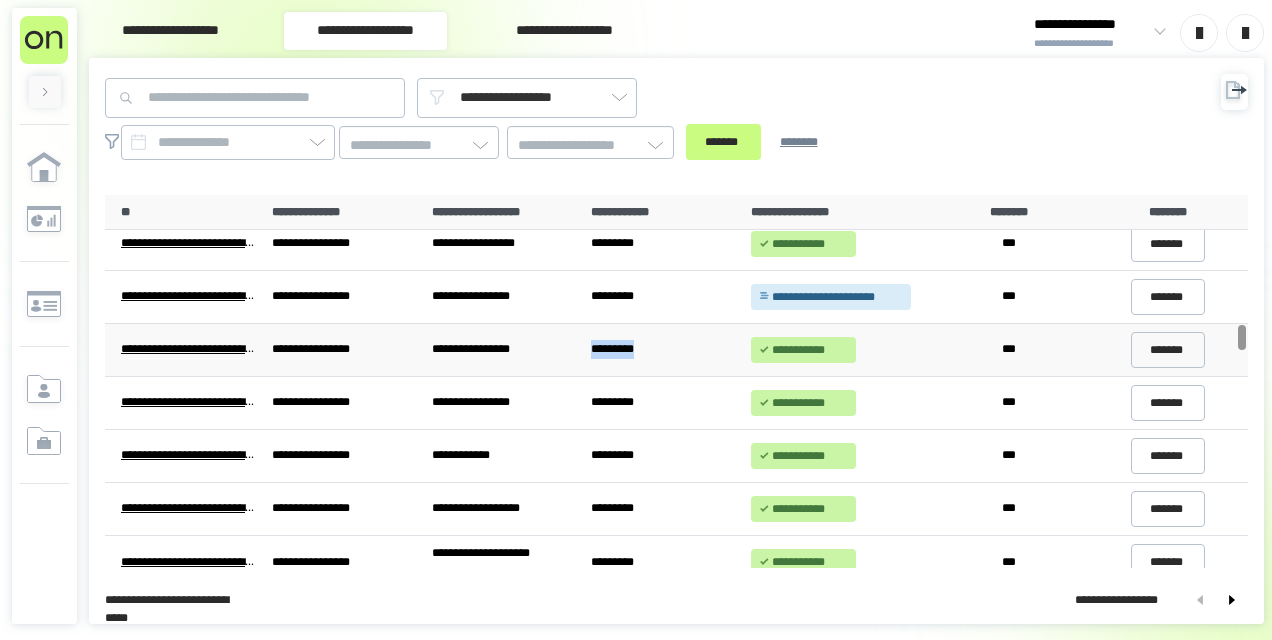 drag, startPoint x: 593, startPoint y: 338, endPoint x: 673, endPoint y: 334, distance: 80.09994 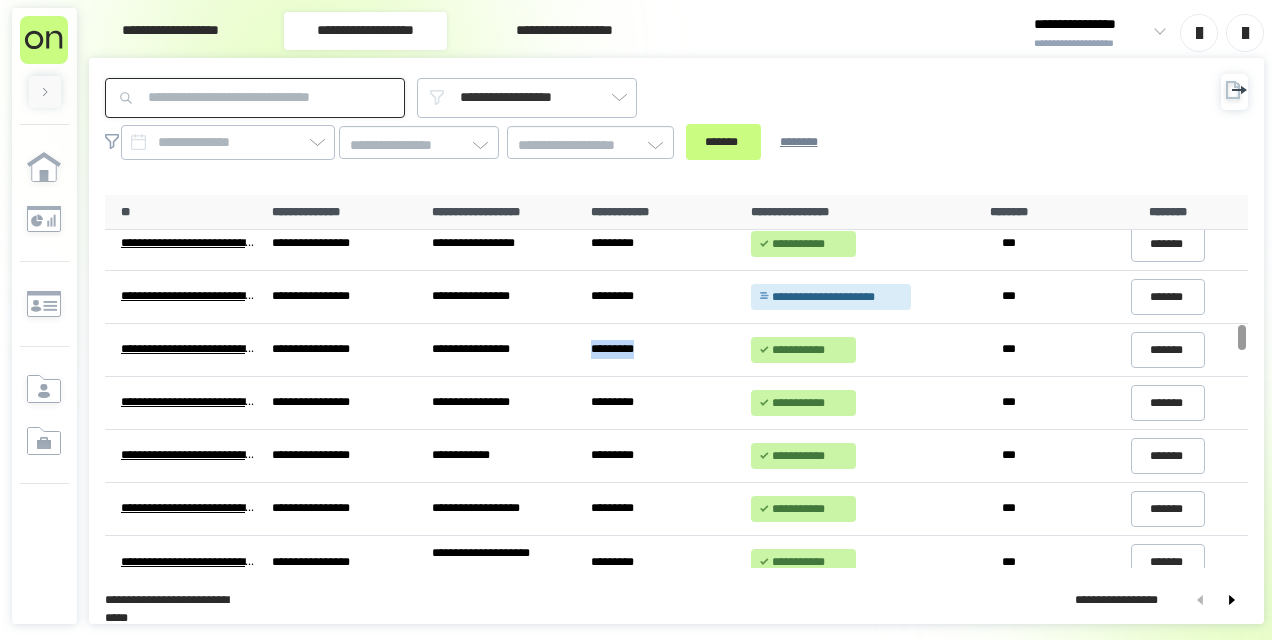 click at bounding box center (255, 98) 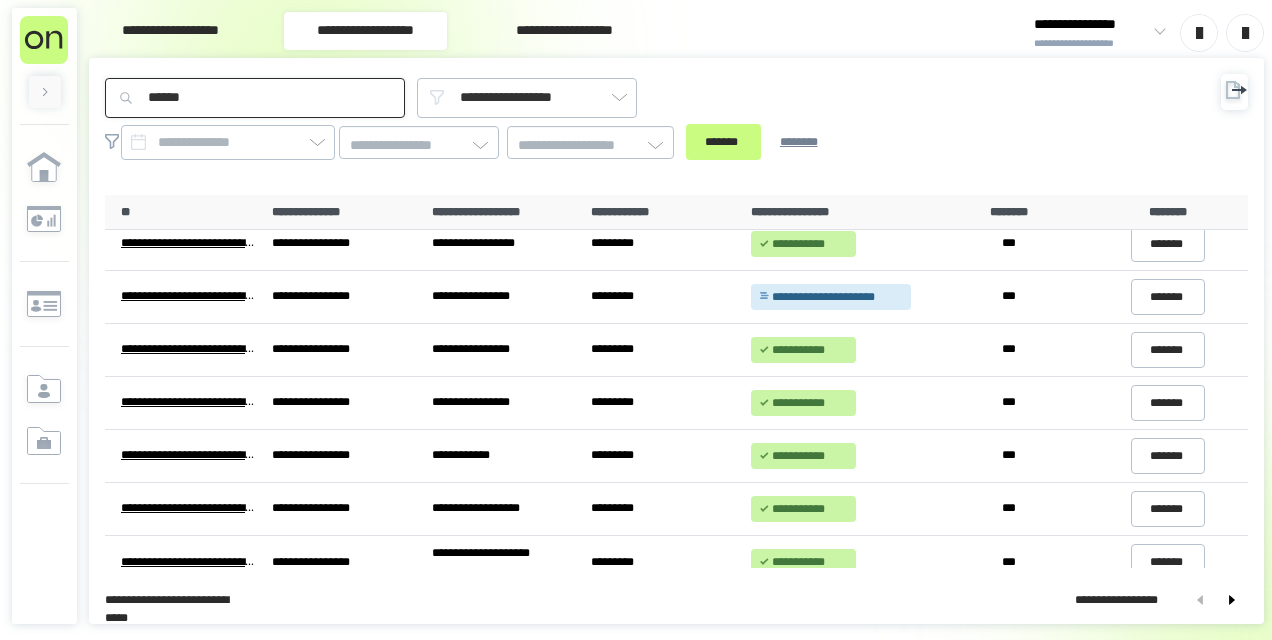 type on "******" 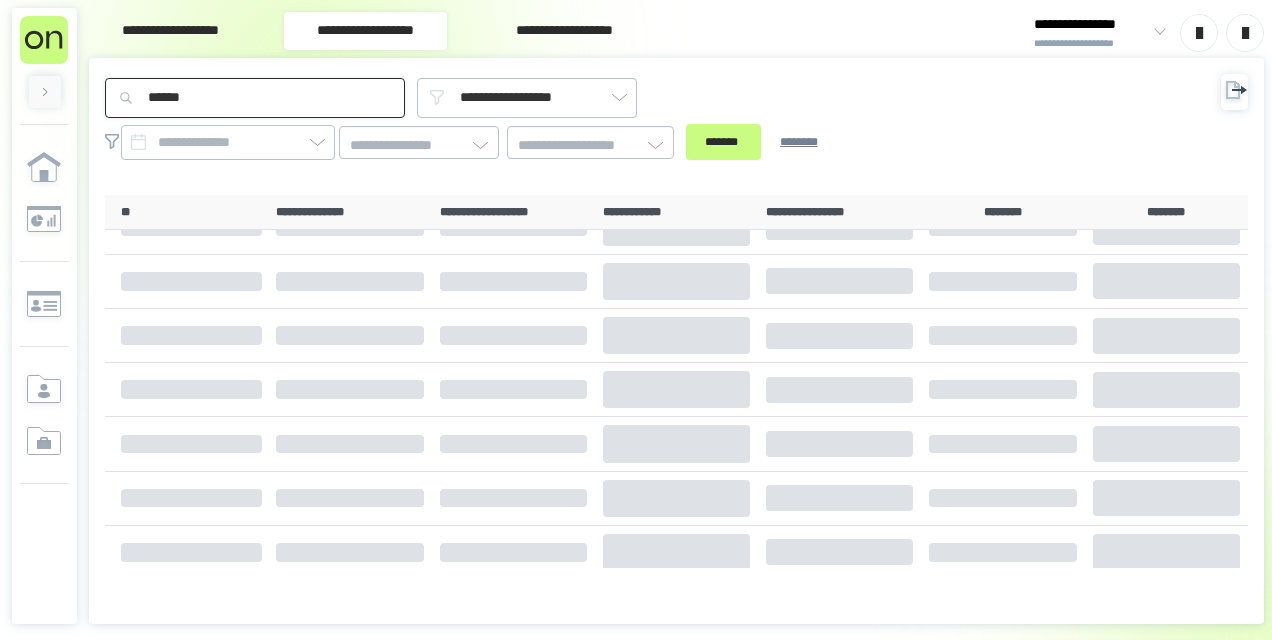scroll, scrollTop: 0, scrollLeft: 0, axis: both 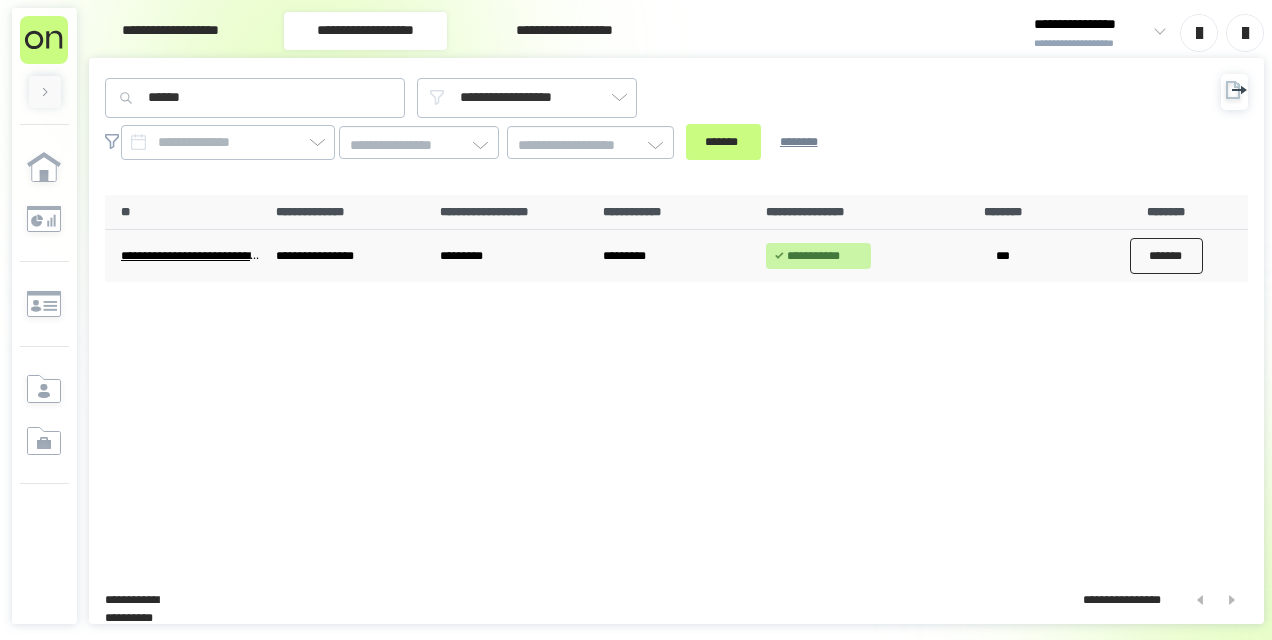 click on "*******" at bounding box center [1167, 256] 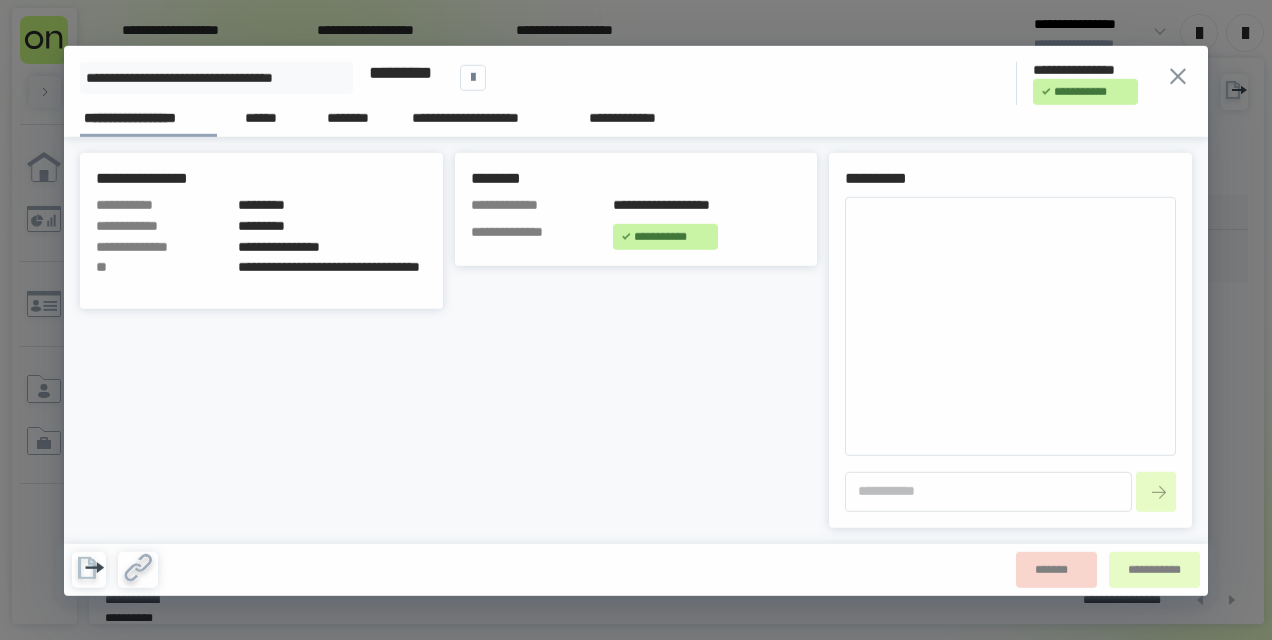 type on "*" 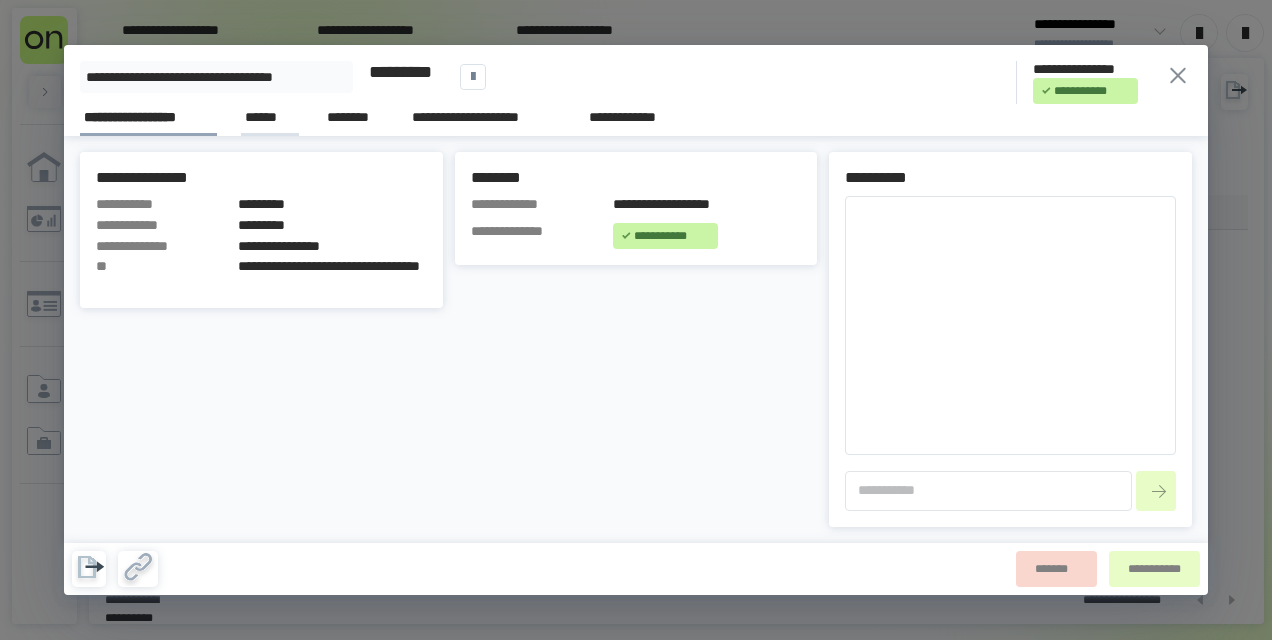 click on "******" at bounding box center [270, 117] 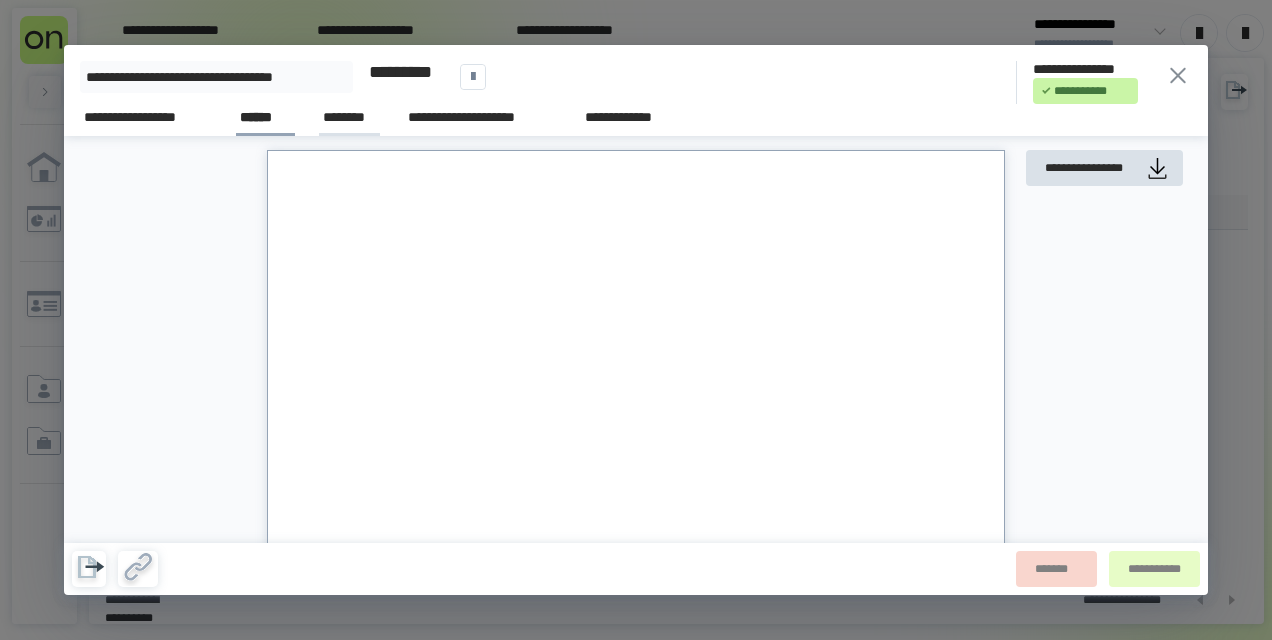 click on "********" at bounding box center [349, 117] 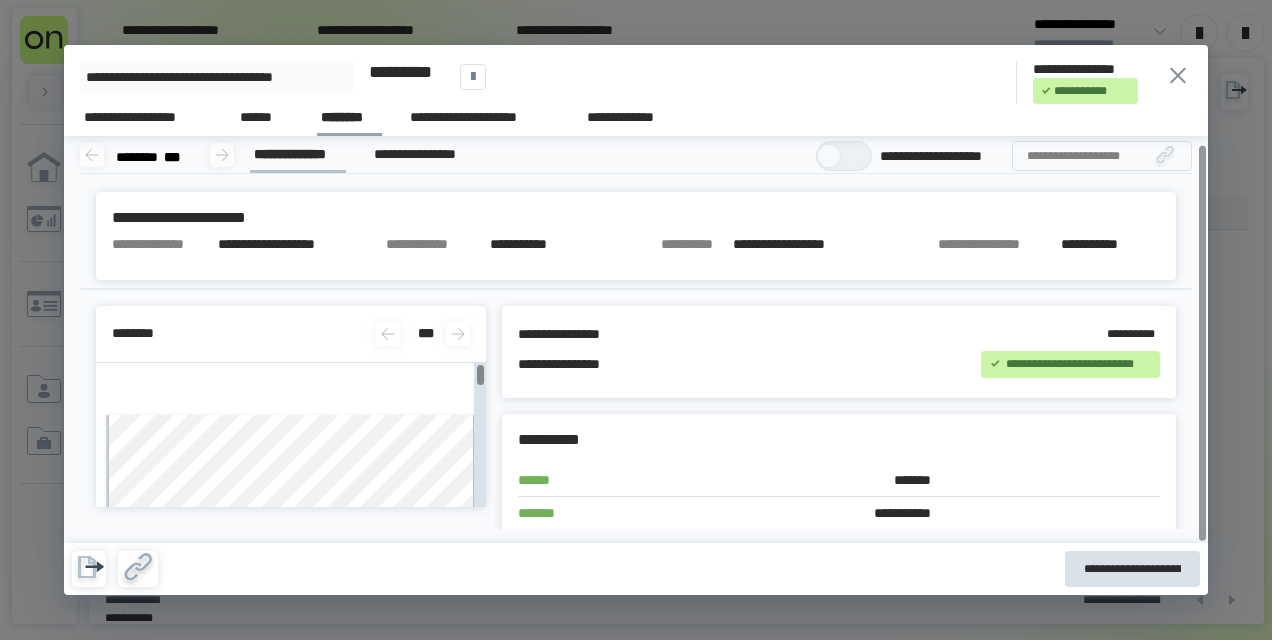 scroll, scrollTop: 8, scrollLeft: 0, axis: vertical 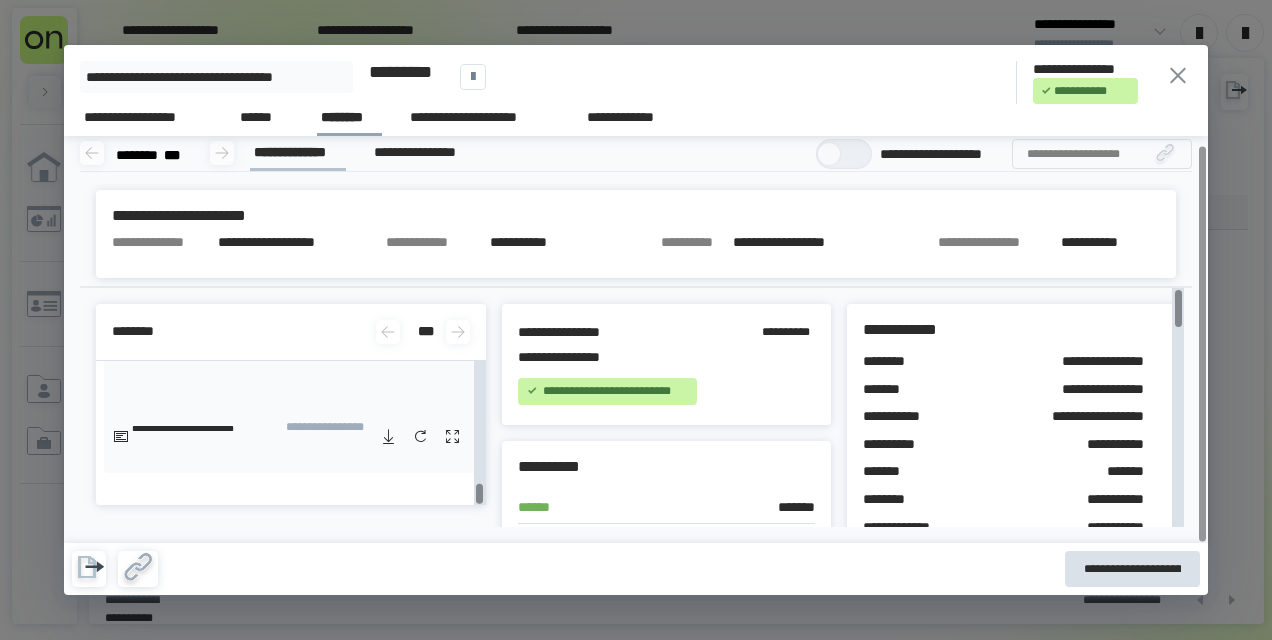 click 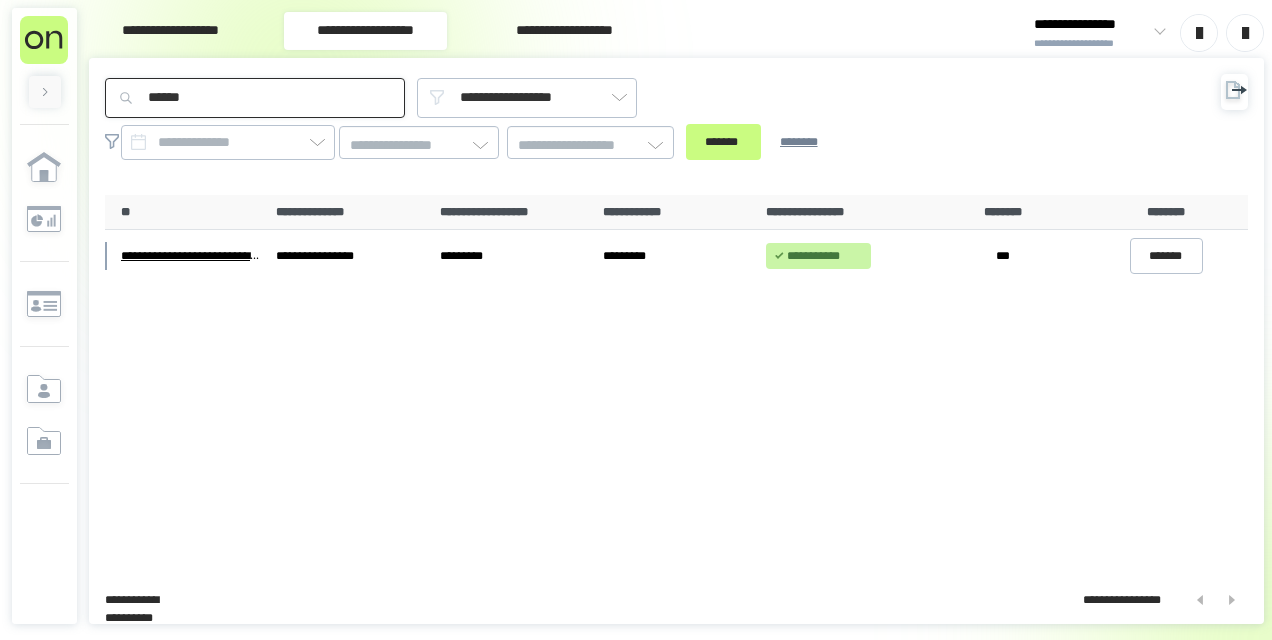 drag, startPoint x: 231, startPoint y: 98, endPoint x: 0, endPoint y: 97, distance: 231.00217 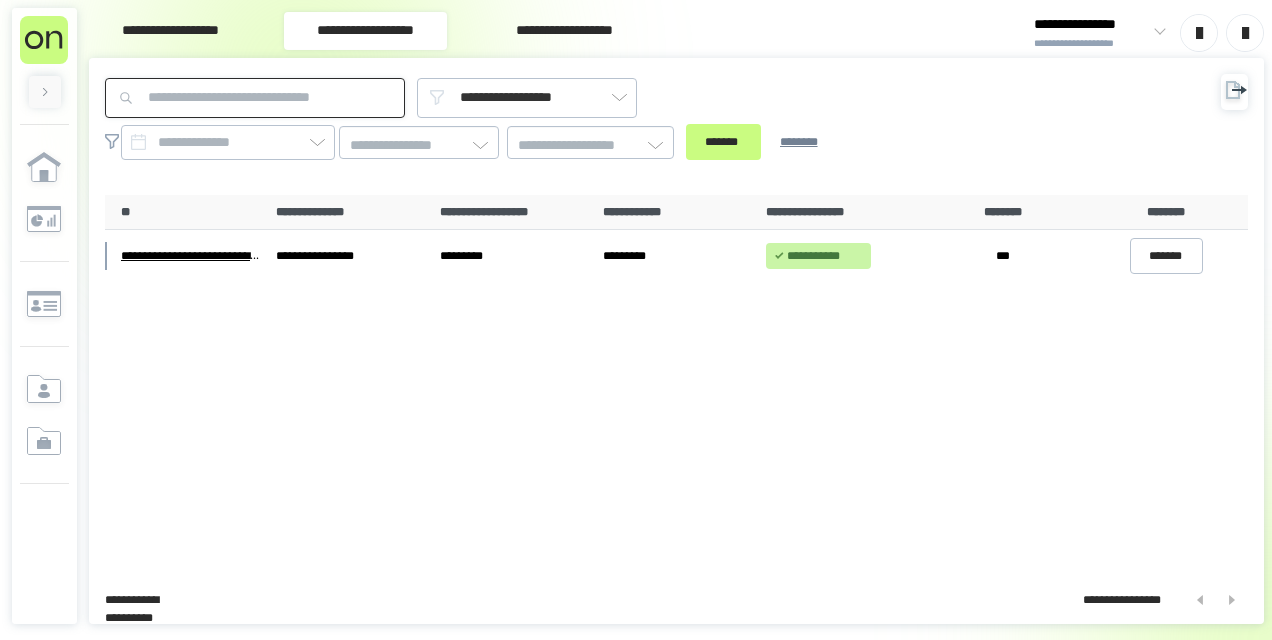 type 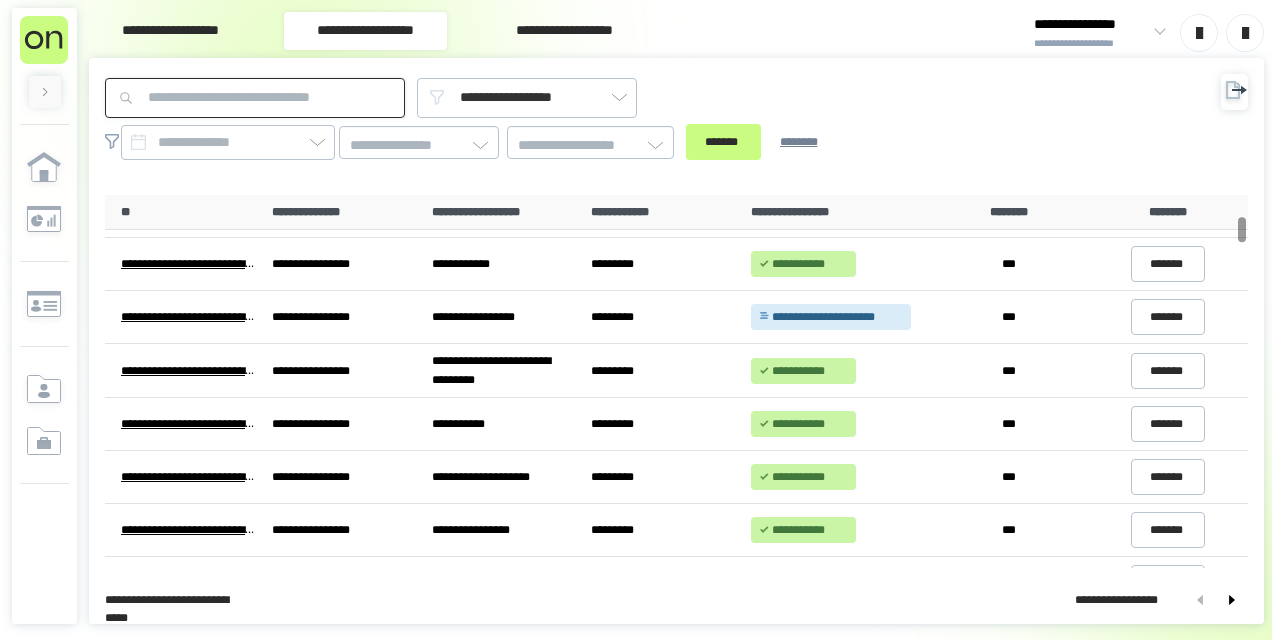 scroll, scrollTop: 0, scrollLeft: 0, axis: both 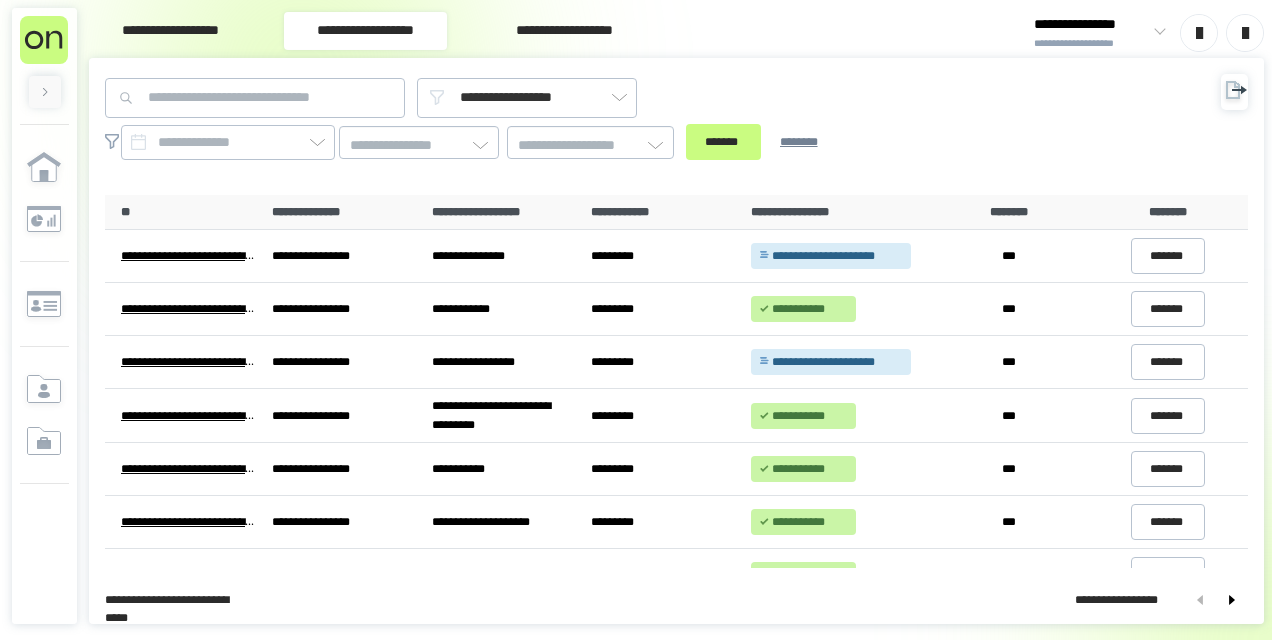 click on "**********" at bounding box center (170, 31) 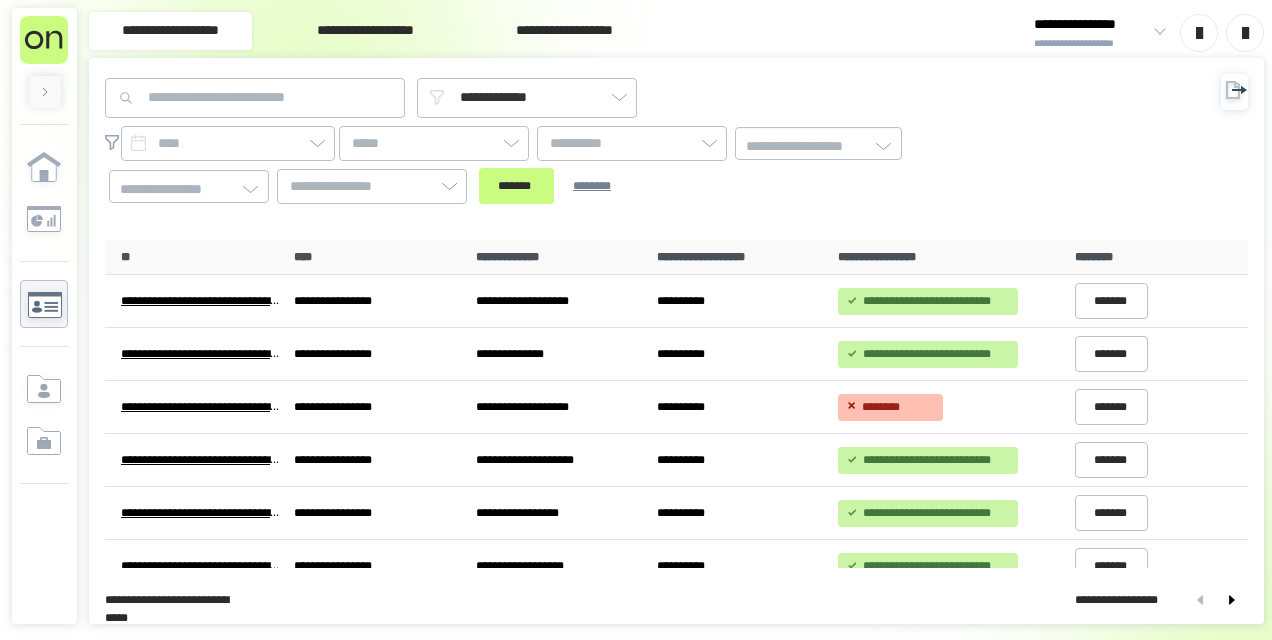click on "**********" at bounding box center [365, 31] 